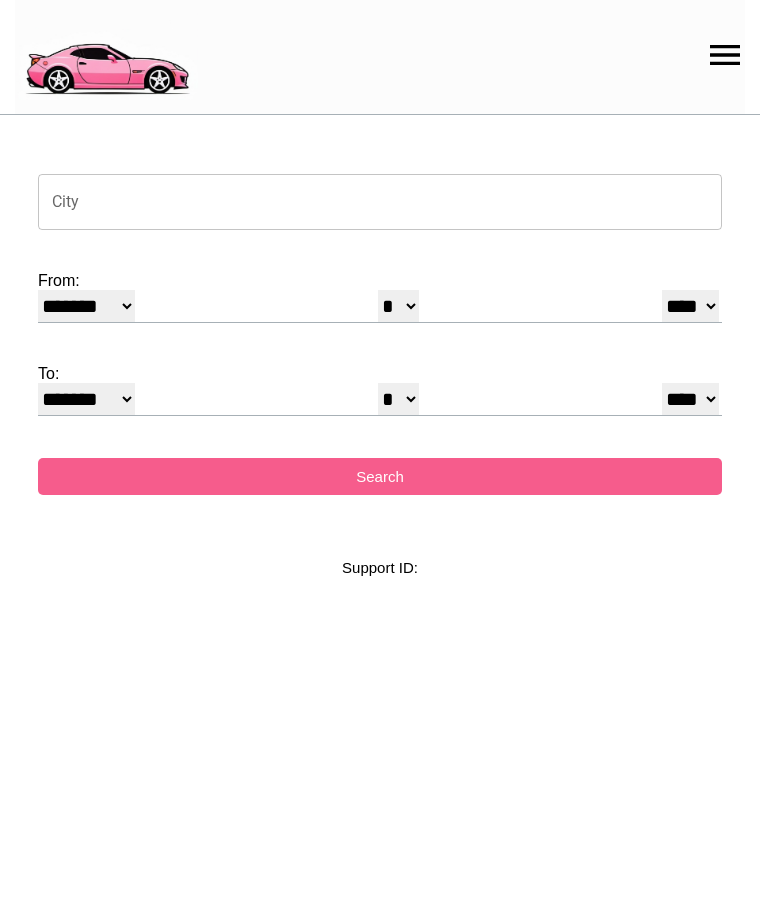 select on "*" 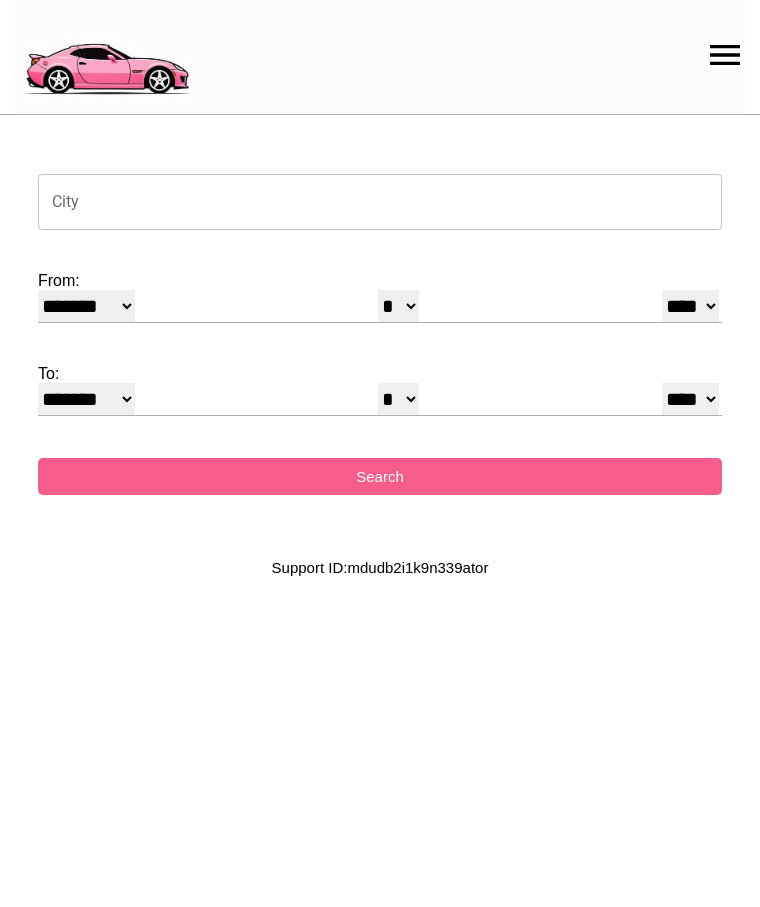 scroll, scrollTop: 0, scrollLeft: 0, axis: both 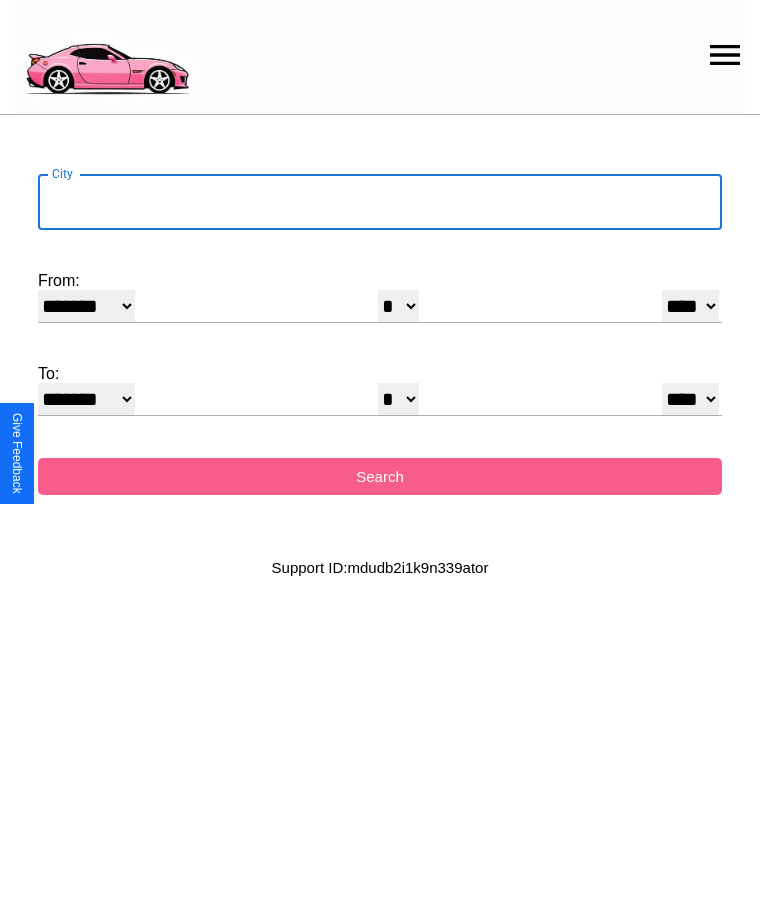click on "City" at bounding box center [380, 202] 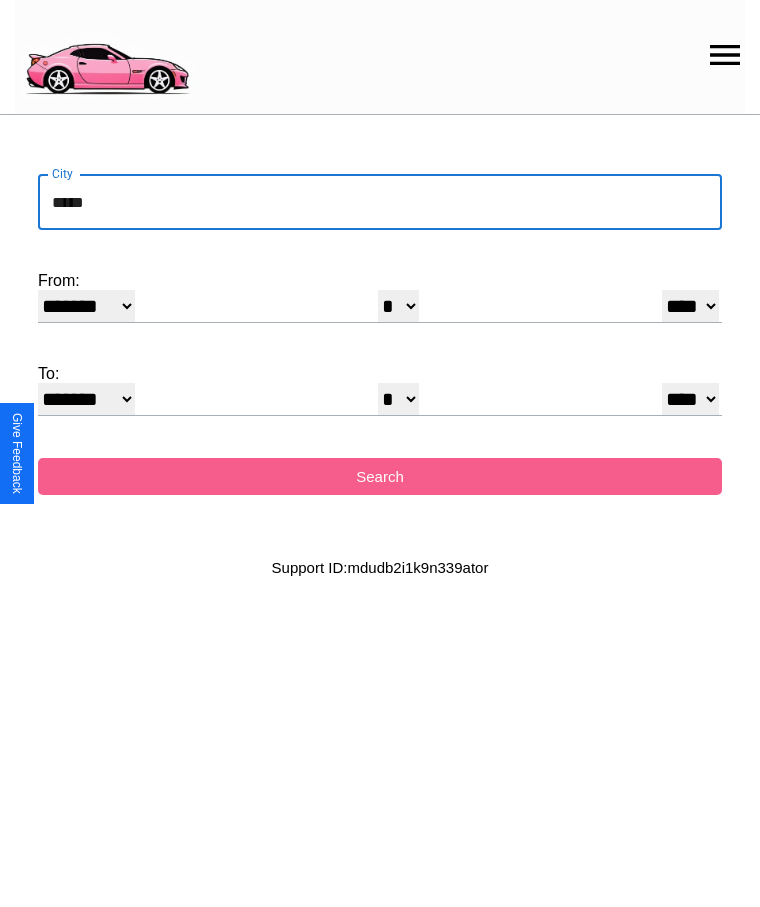 type on "*****" 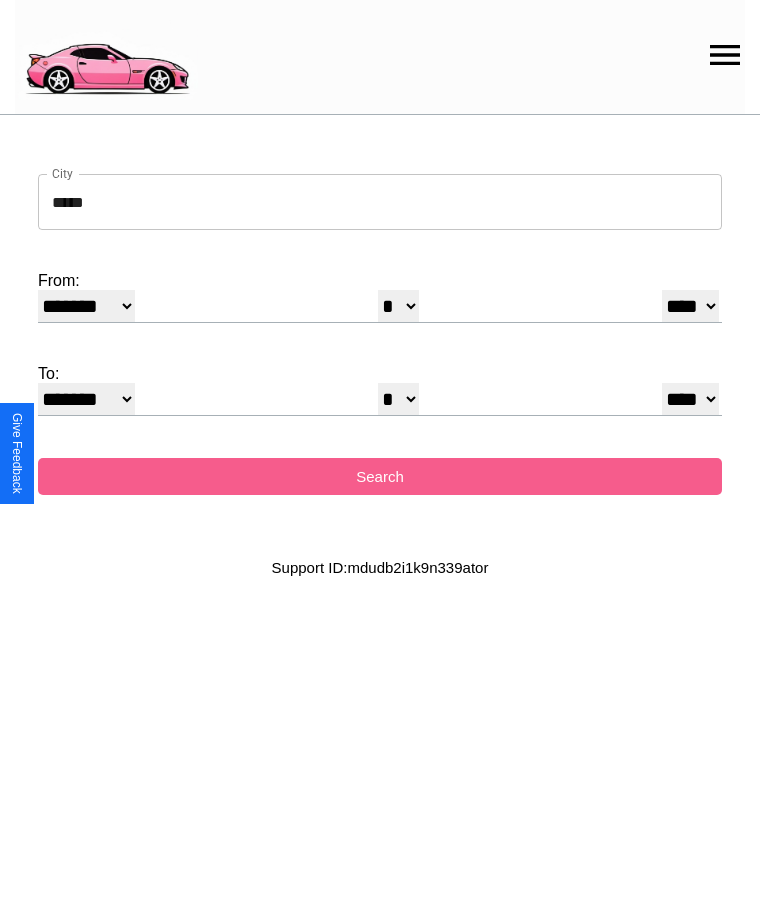 click on "******* ******** ***** ***** *** **** **** ****** ********* ******* ******** ********" at bounding box center (86, 306) 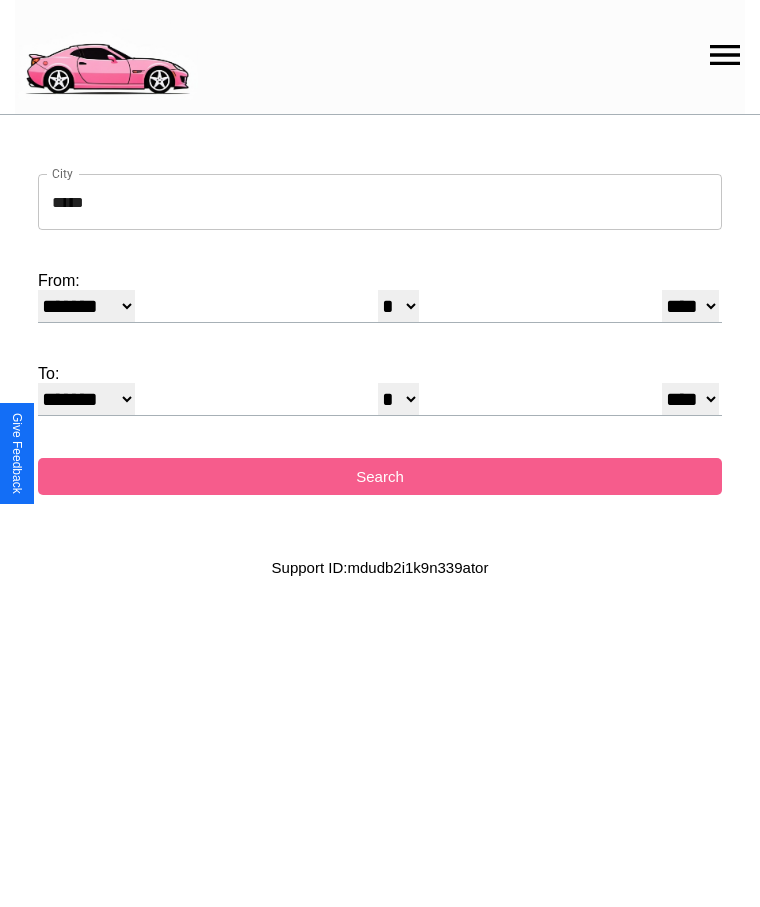 select on "**" 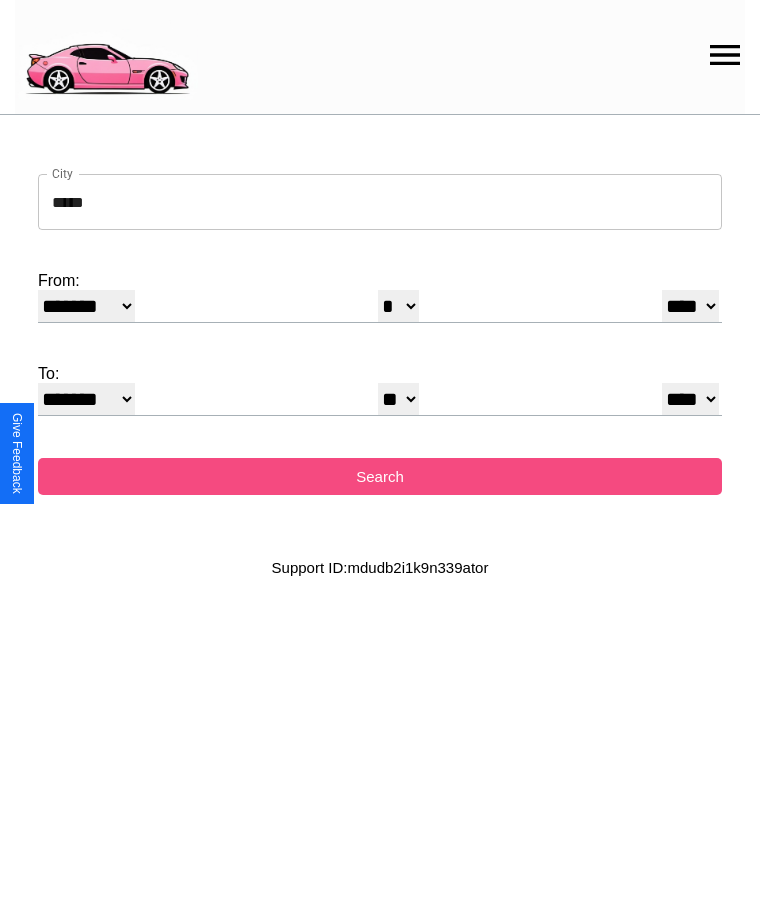 click on "Search" at bounding box center (380, 476) 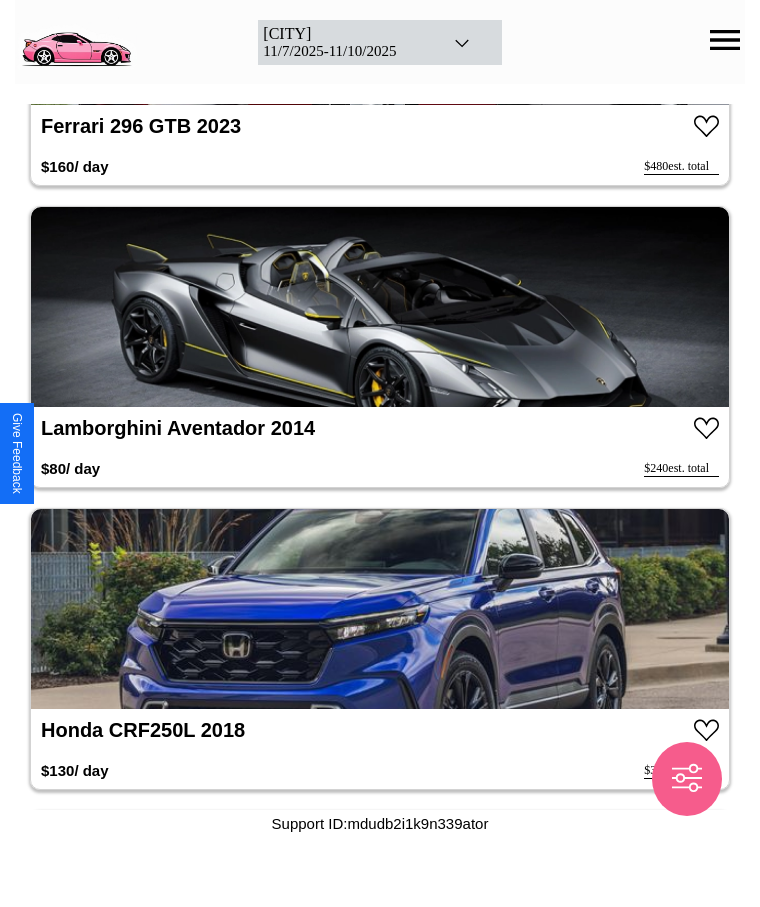 scroll, scrollTop: 3744, scrollLeft: 0, axis: vertical 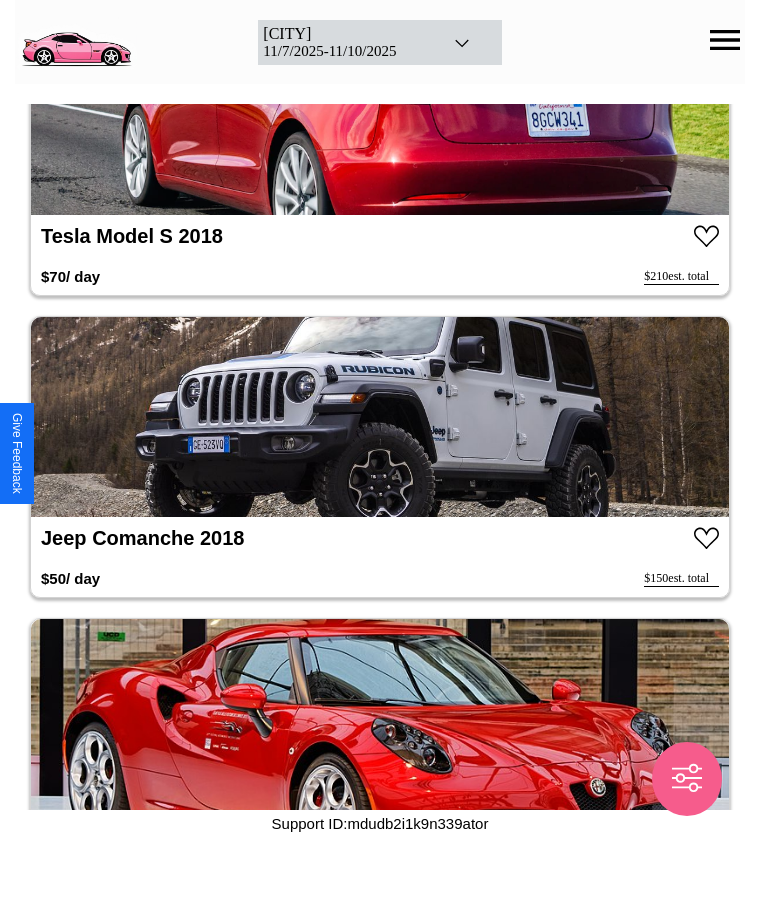 click at bounding box center (380, 417) 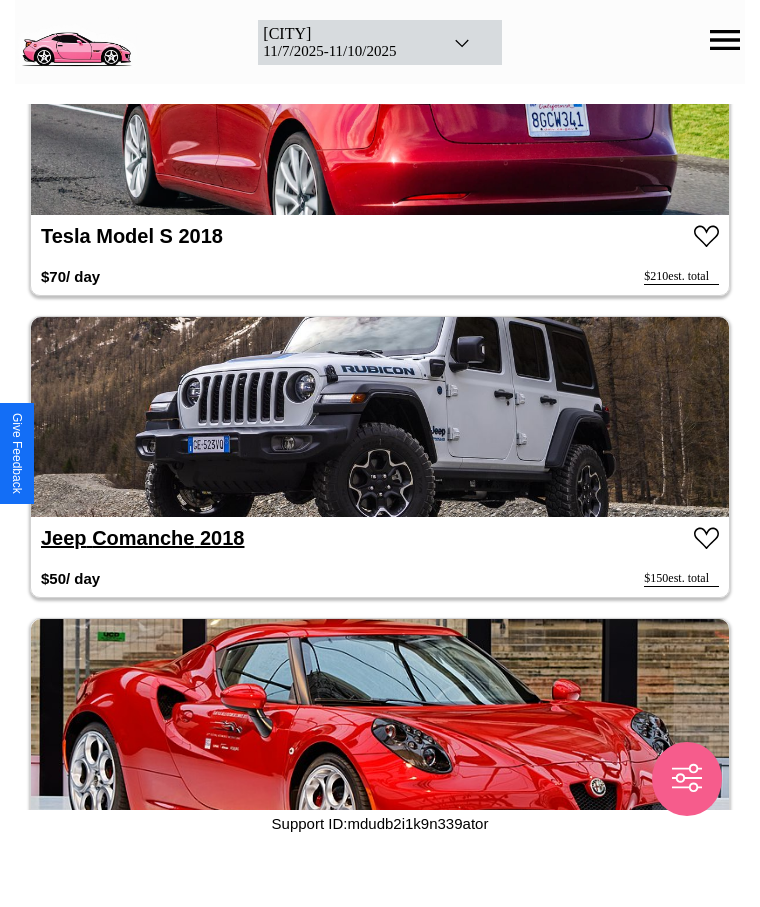 click on "Jeep   Comanche   2018" at bounding box center [142, 538] 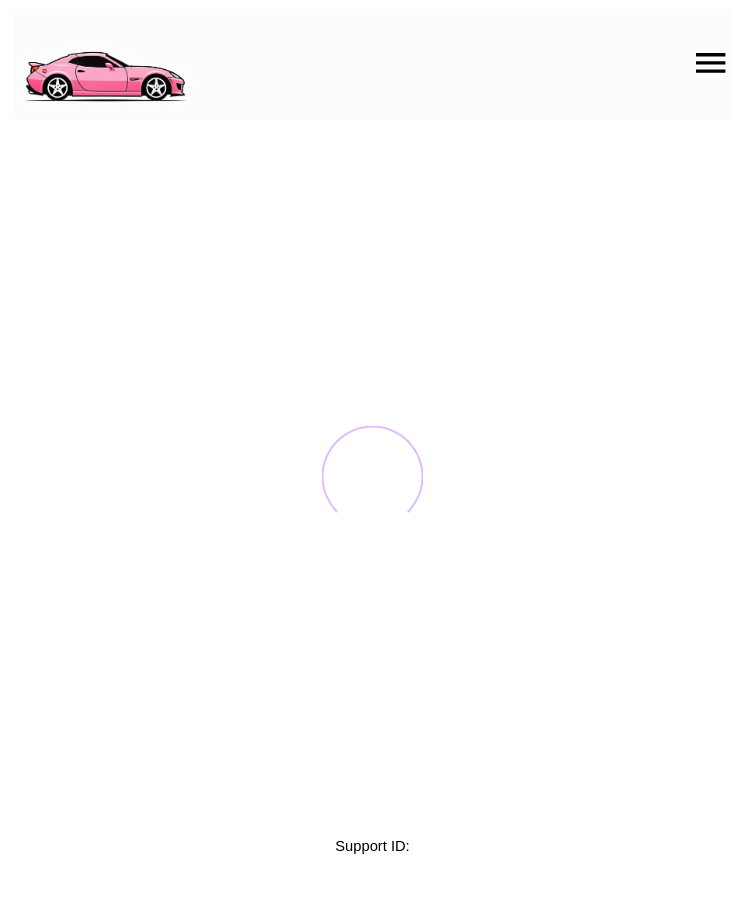 scroll, scrollTop: 0, scrollLeft: 0, axis: both 